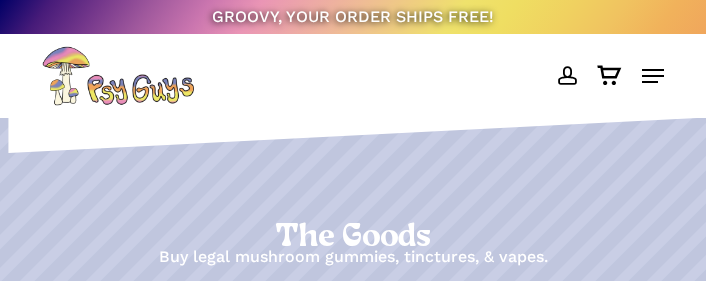 scroll, scrollTop: 0, scrollLeft: 0, axis: both 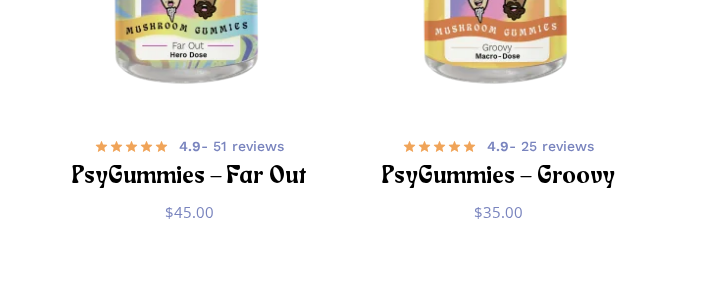 click at bounding box center [189, -38] 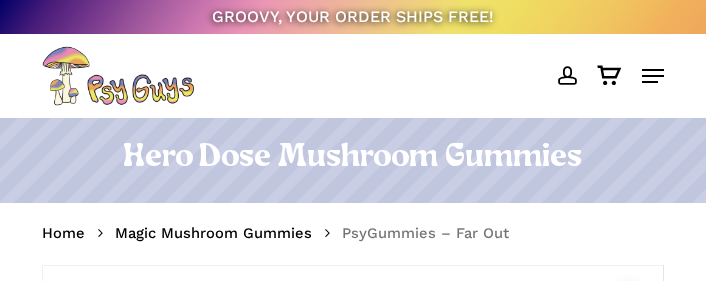 scroll, scrollTop: 0, scrollLeft: 0, axis: both 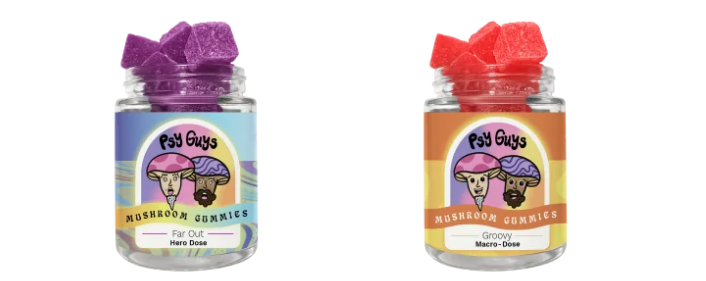 click at bounding box center (189, 150) 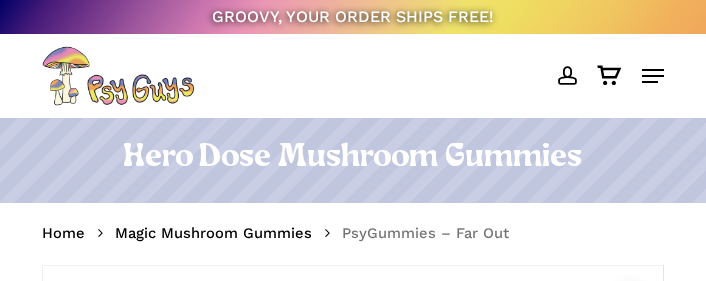scroll, scrollTop: 0, scrollLeft: 0, axis: both 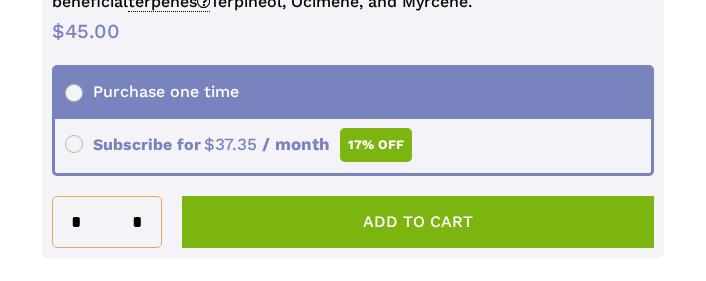 click on "**********" 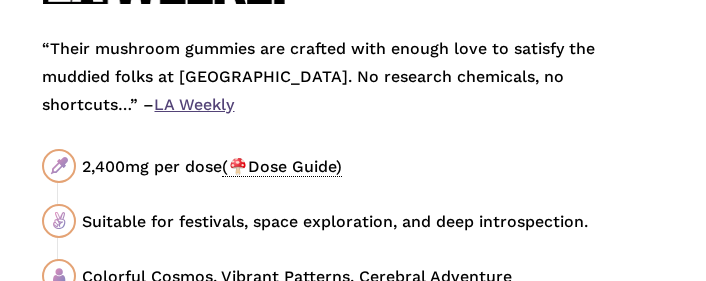 scroll, scrollTop: 1914, scrollLeft: 0, axis: vertical 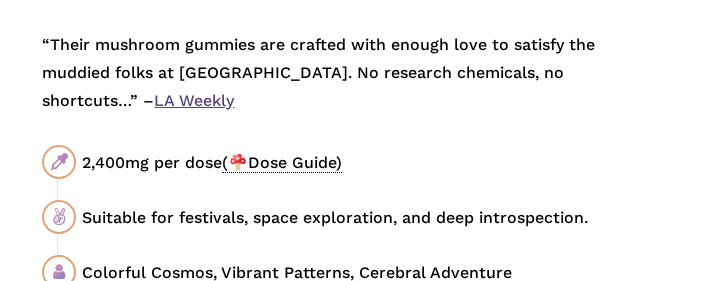 click on "Add to cart" 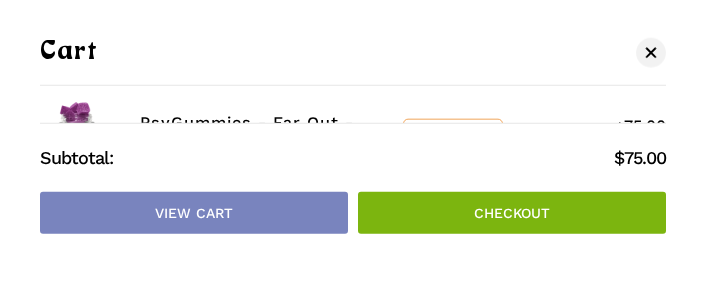 scroll, scrollTop: 2190, scrollLeft: 0, axis: vertical 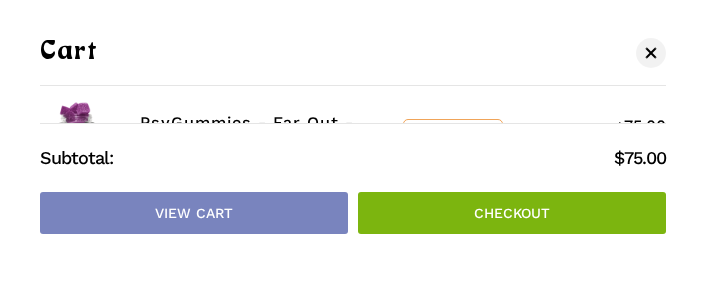 click on "View cart" at bounding box center [194, 213] 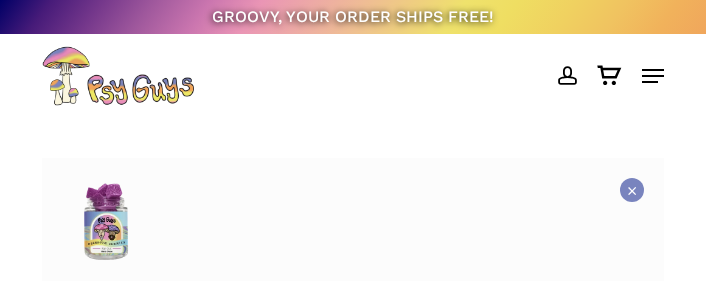 scroll, scrollTop: 0, scrollLeft: 0, axis: both 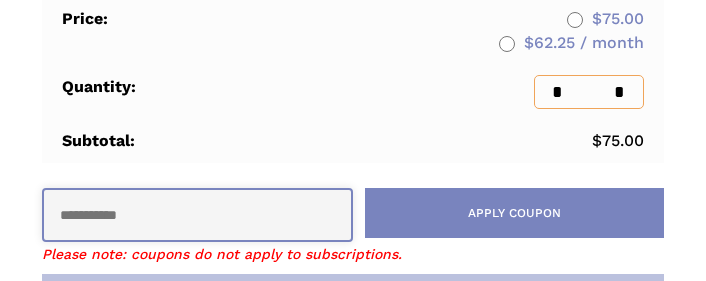 click on "Coupon:" at bounding box center (197, 215) 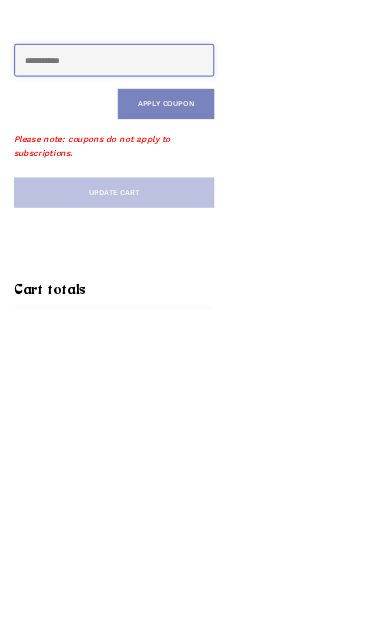 scroll, scrollTop: 448, scrollLeft: 0, axis: vertical 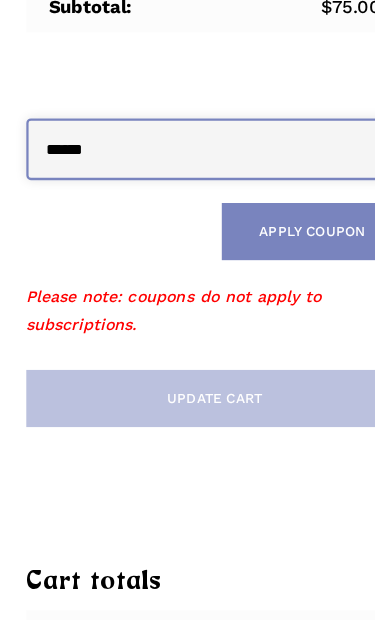 type on "******" 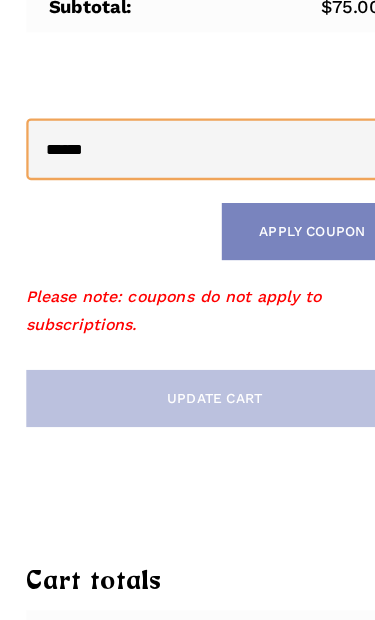 click on "Apply coupon" at bounding box center [273, 247] 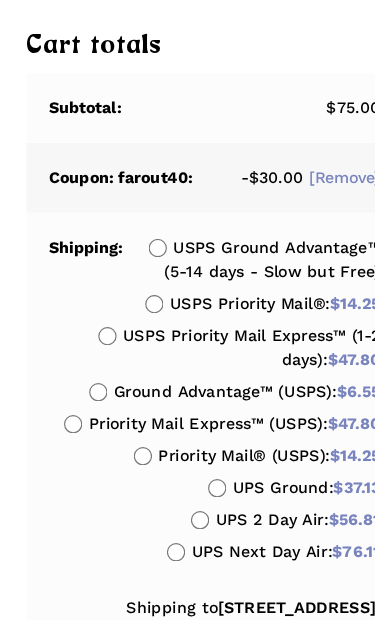 scroll, scrollTop: 1004, scrollLeft: 0, axis: vertical 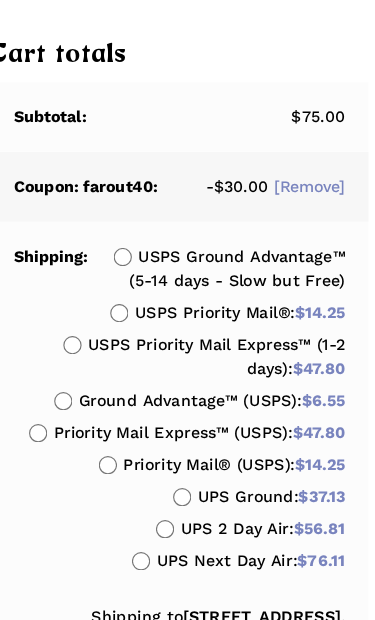 click on "USPS Ground Advantage™ (5-14 days - Slow but Free)
USPS Priority Mail®:  $ 14.25
USPS Priority Mail Express™ (1-2 days):  $ 47.80
Ground Advantage™ (USPS):  $ 6.55
Priority Mail Express™ (USPS):  $ 47.80
Priority Mail® (USPS):  $ 14.25
UPS Ground:  $ 37.13
UPS 2 Day Air:  $ 56.81
UPS Next Day Air:  $ 76.11" at bounding box center (188, 357) 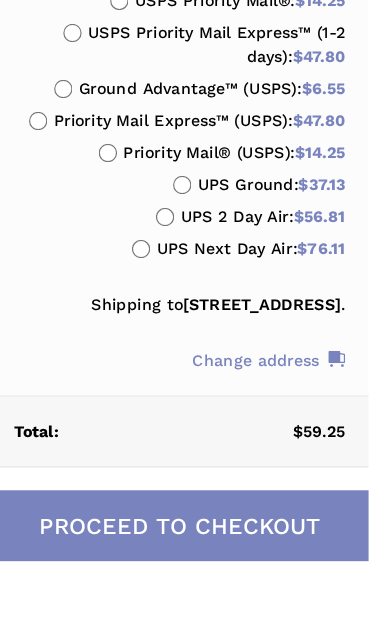 scroll, scrollTop: 1229, scrollLeft: 0, axis: vertical 